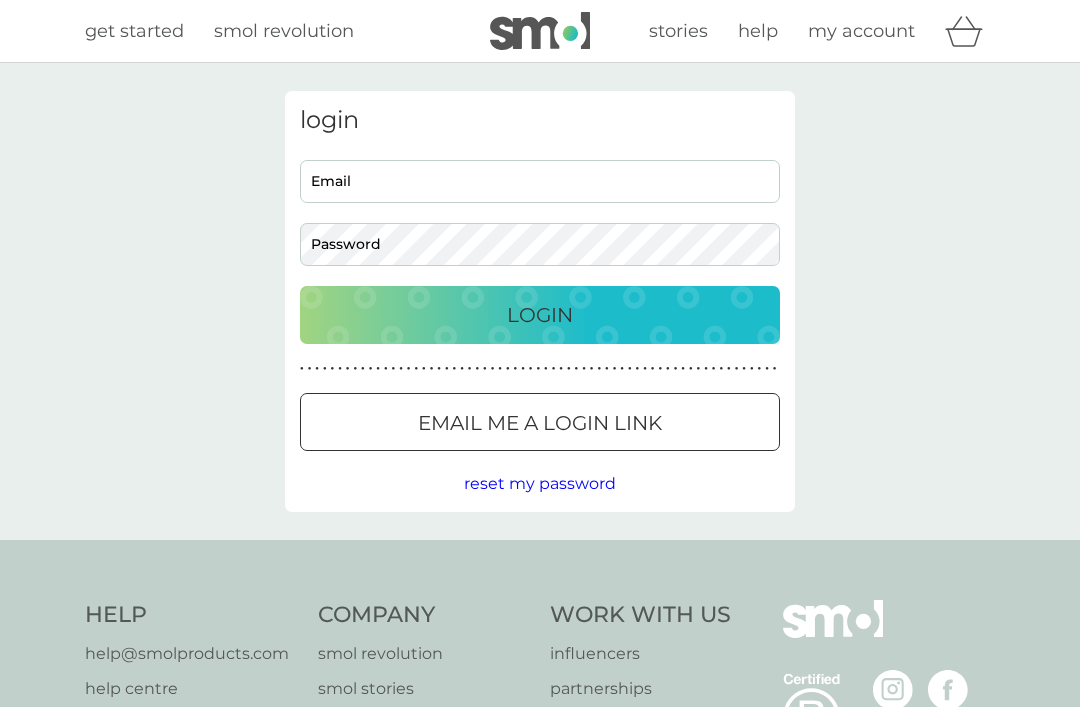 scroll, scrollTop: 0, scrollLeft: 0, axis: both 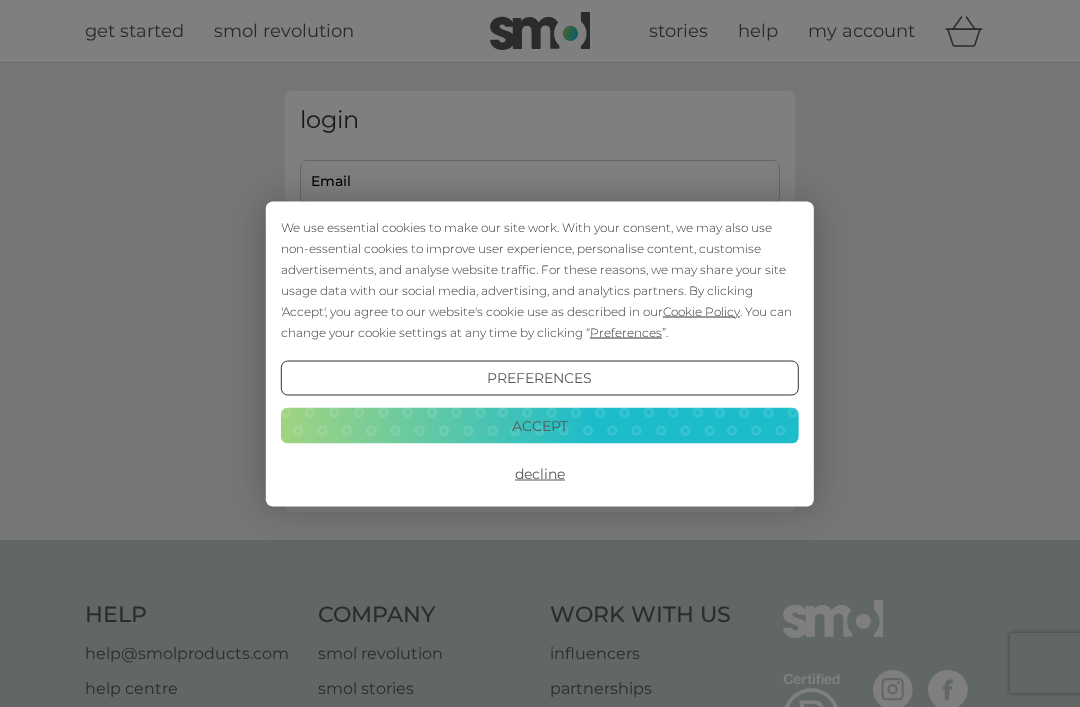 click on "Accept" at bounding box center [540, 426] 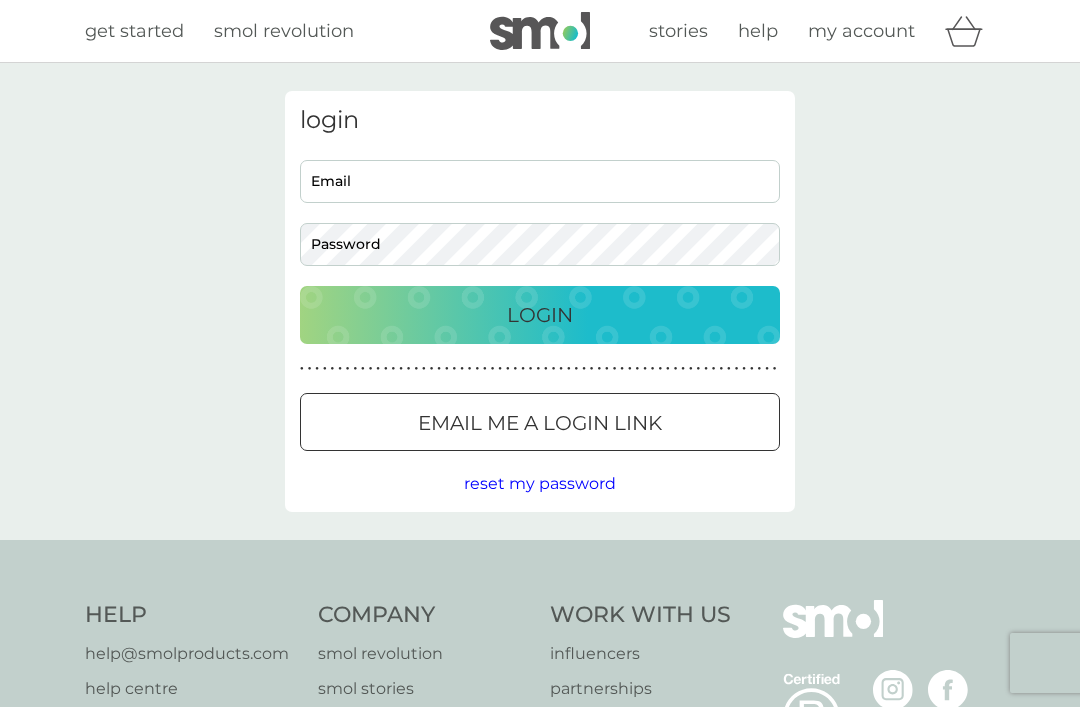 scroll, scrollTop: 0, scrollLeft: 0, axis: both 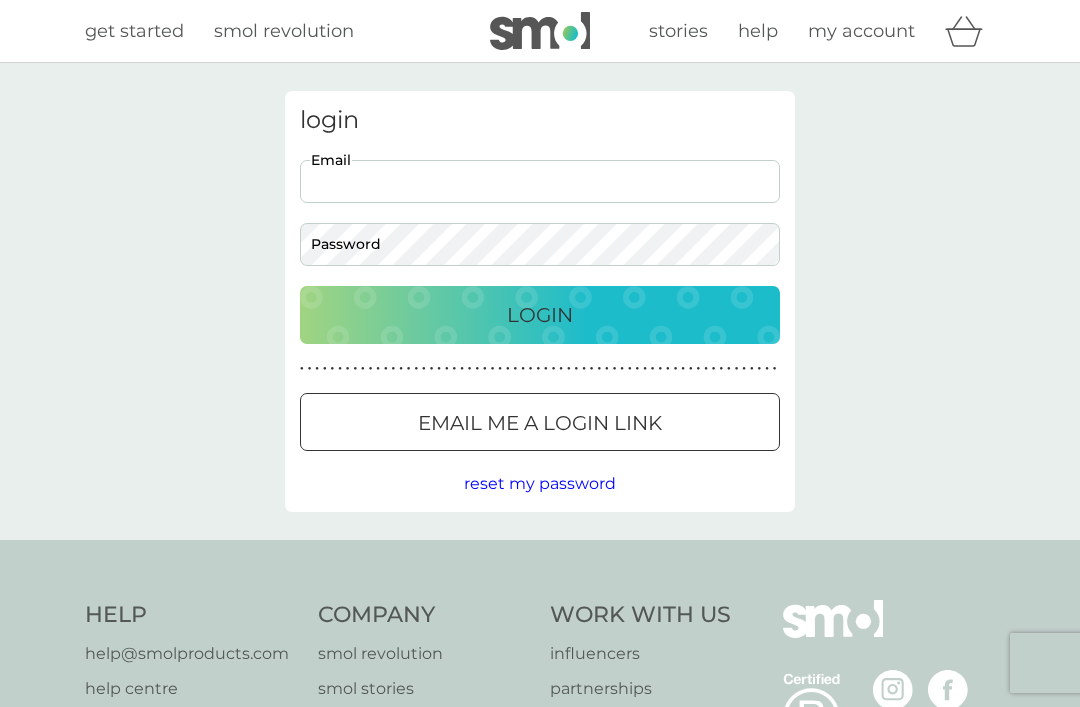 type on "[EMAIL]" 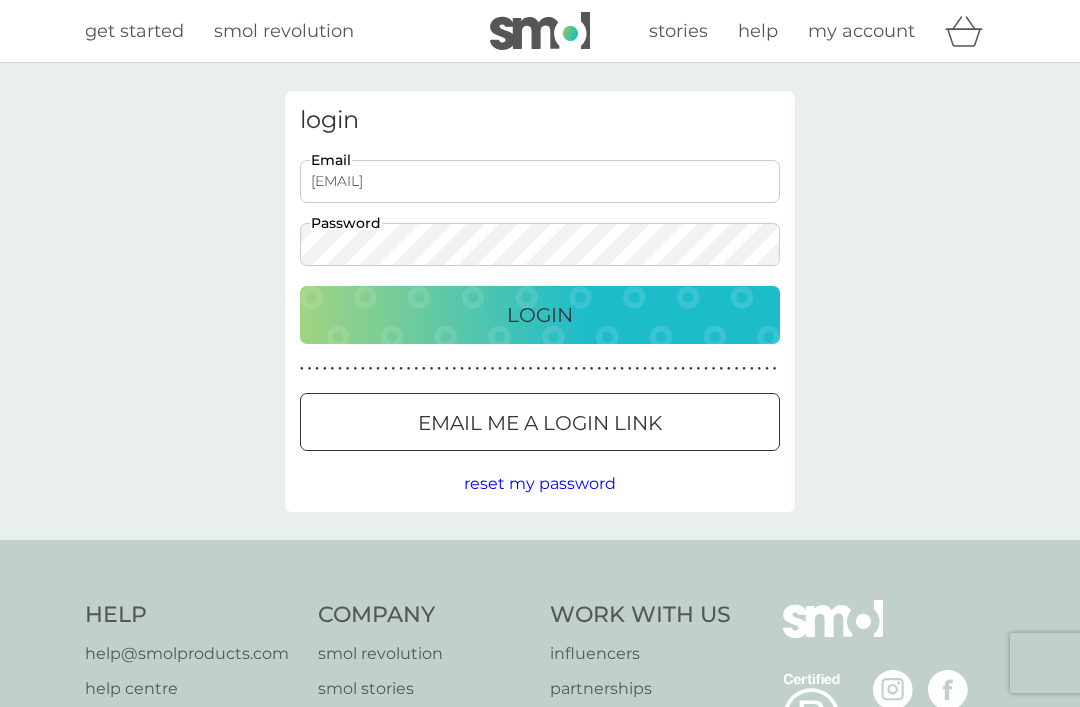 click on "Login" at bounding box center [540, 315] 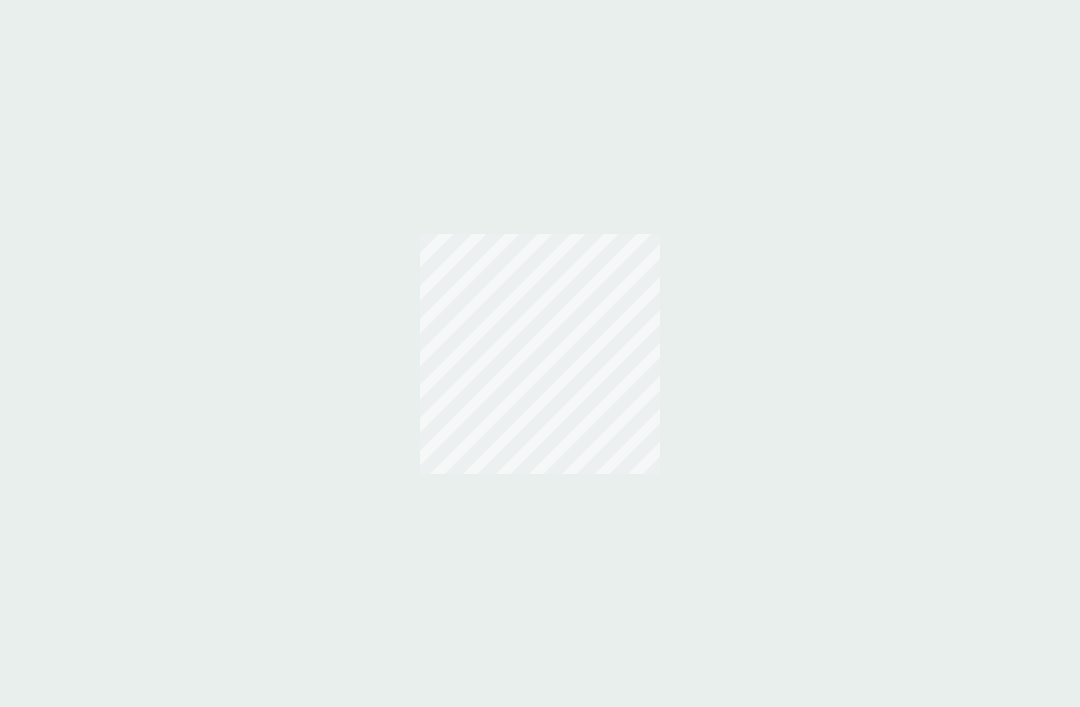 scroll, scrollTop: 0, scrollLeft: 0, axis: both 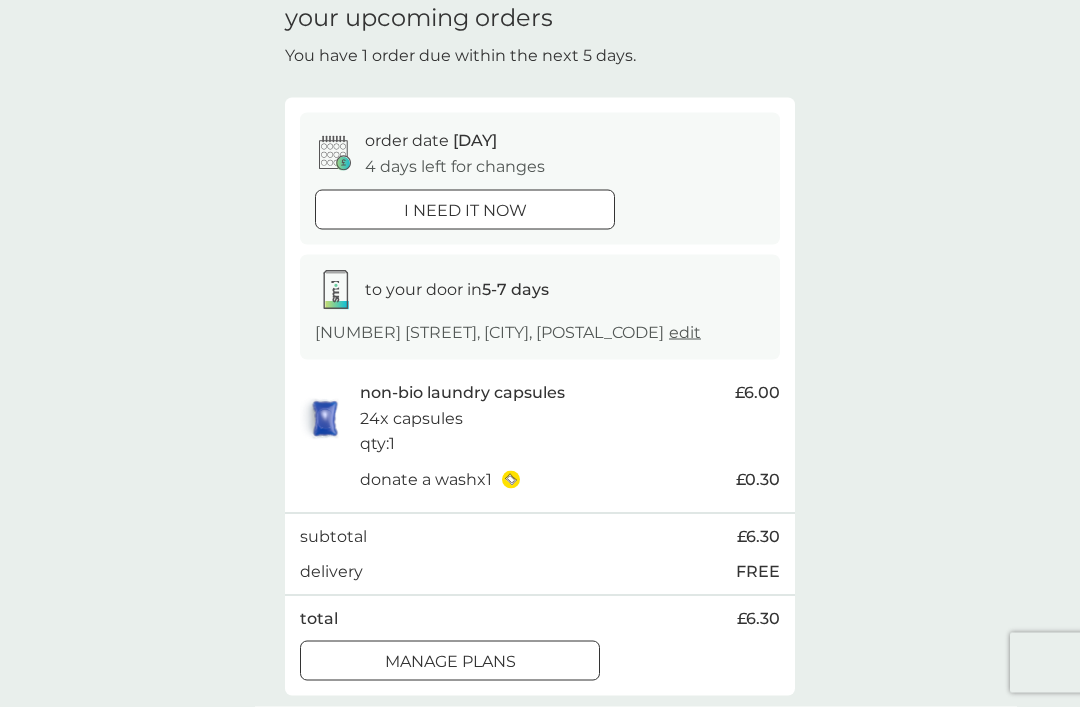 click on "manage plans" at bounding box center (450, 661) 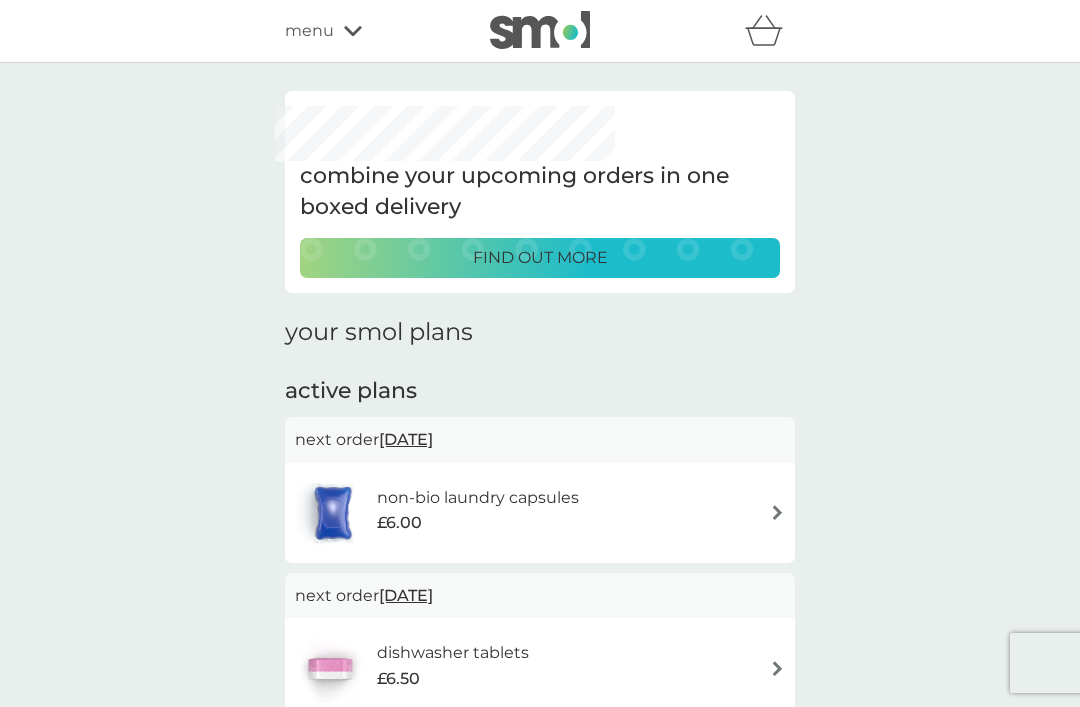 click on "non-bio laundry capsules £6.00" at bounding box center [540, 513] 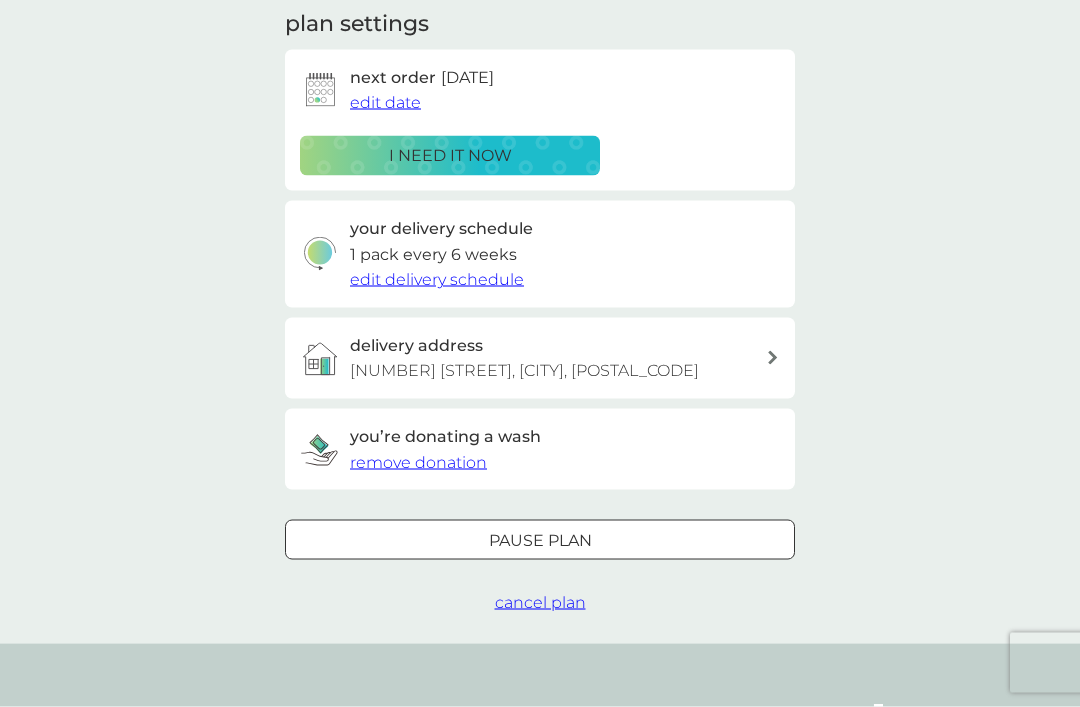 scroll, scrollTop: 290, scrollLeft: 0, axis: vertical 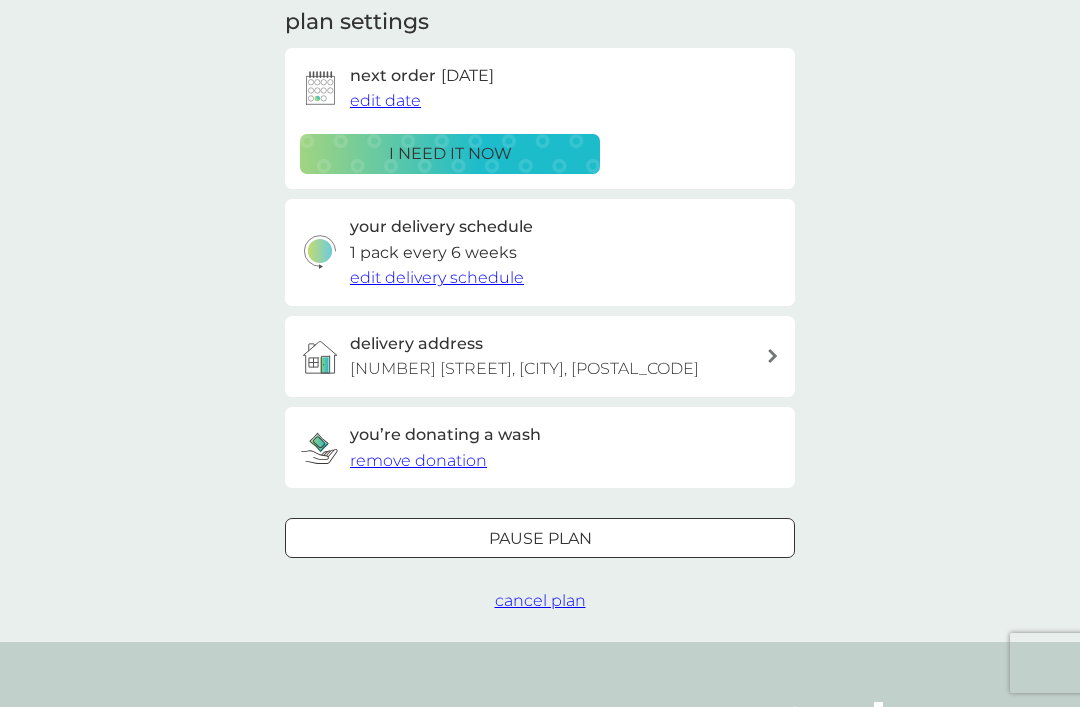 click on "Pause plan" at bounding box center (540, 539) 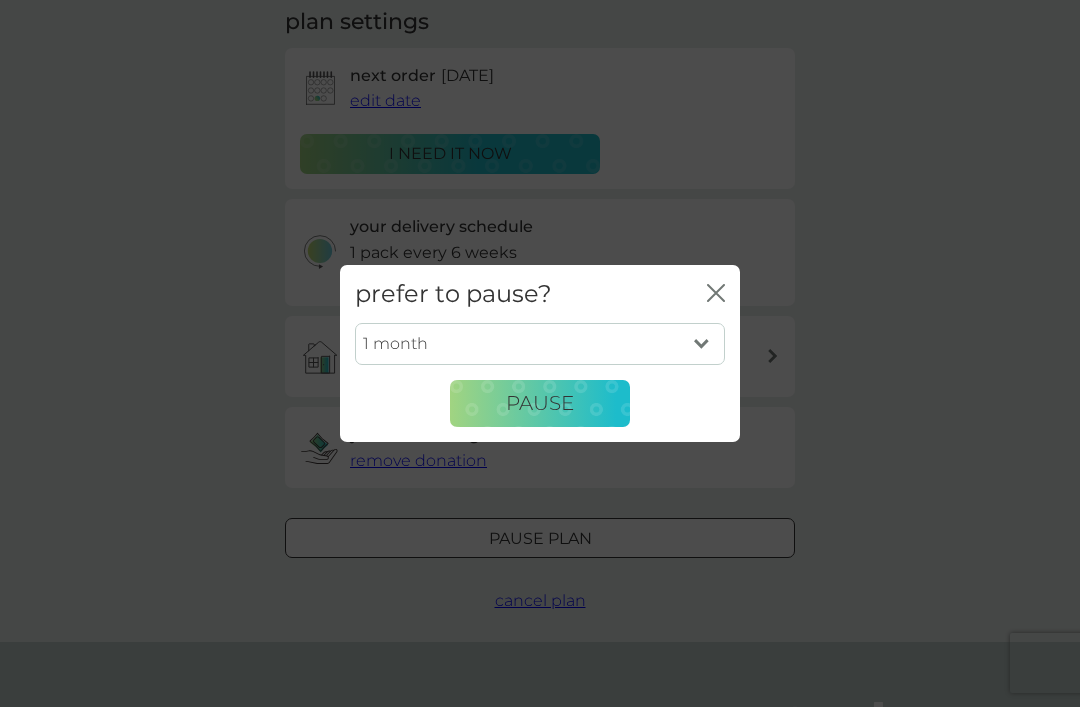 click on "1 month 2 months 3 months 4 months 5 months 6 months" at bounding box center [540, 344] 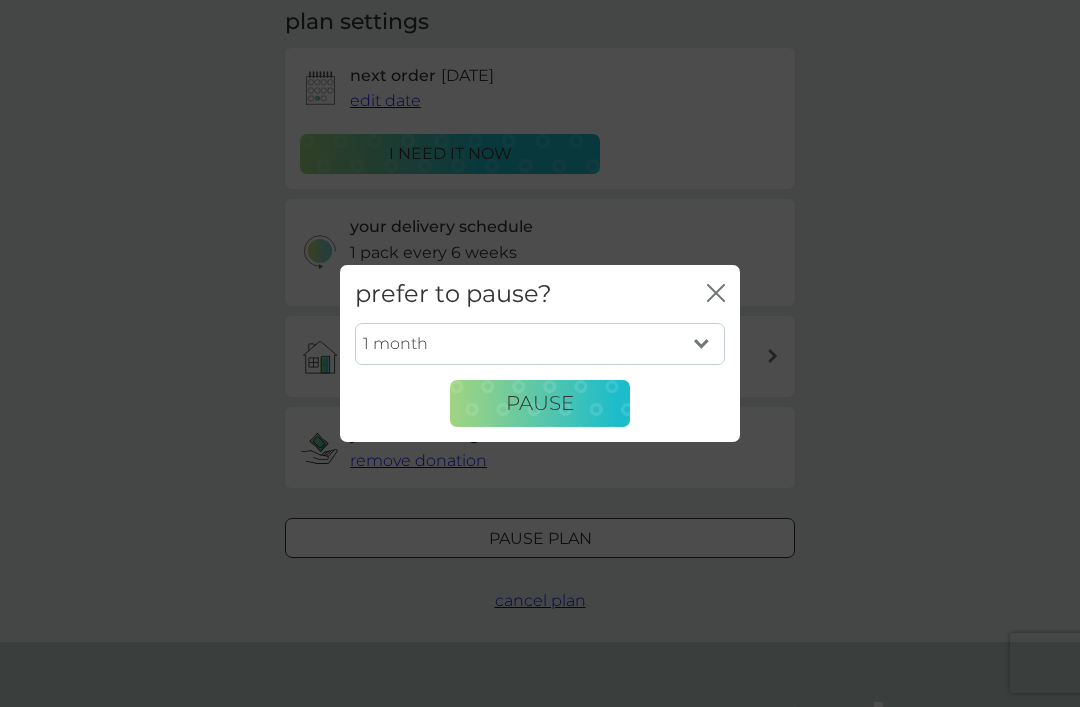 select on "6" 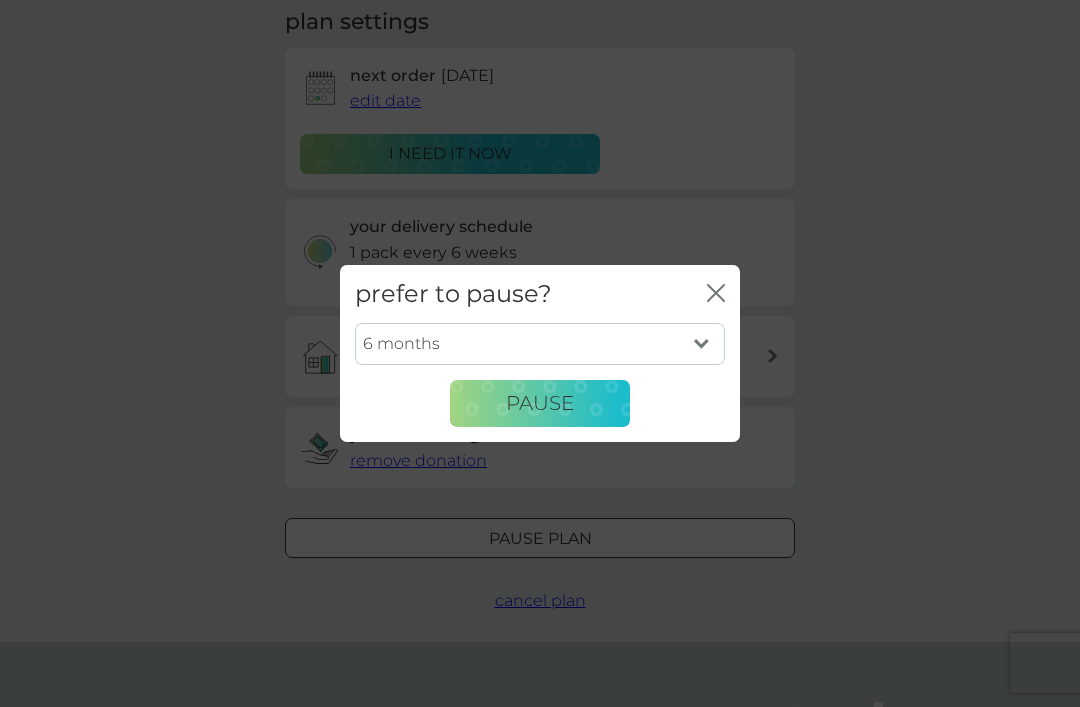 click on "Pause" at bounding box center (540, 403) 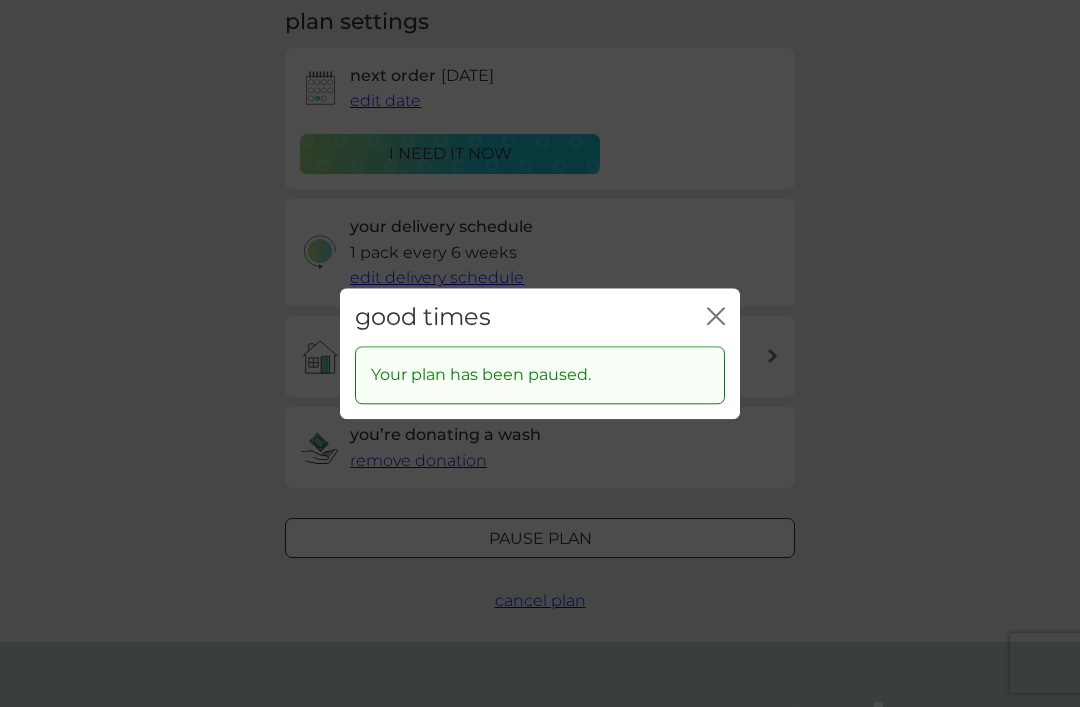 click on "close" 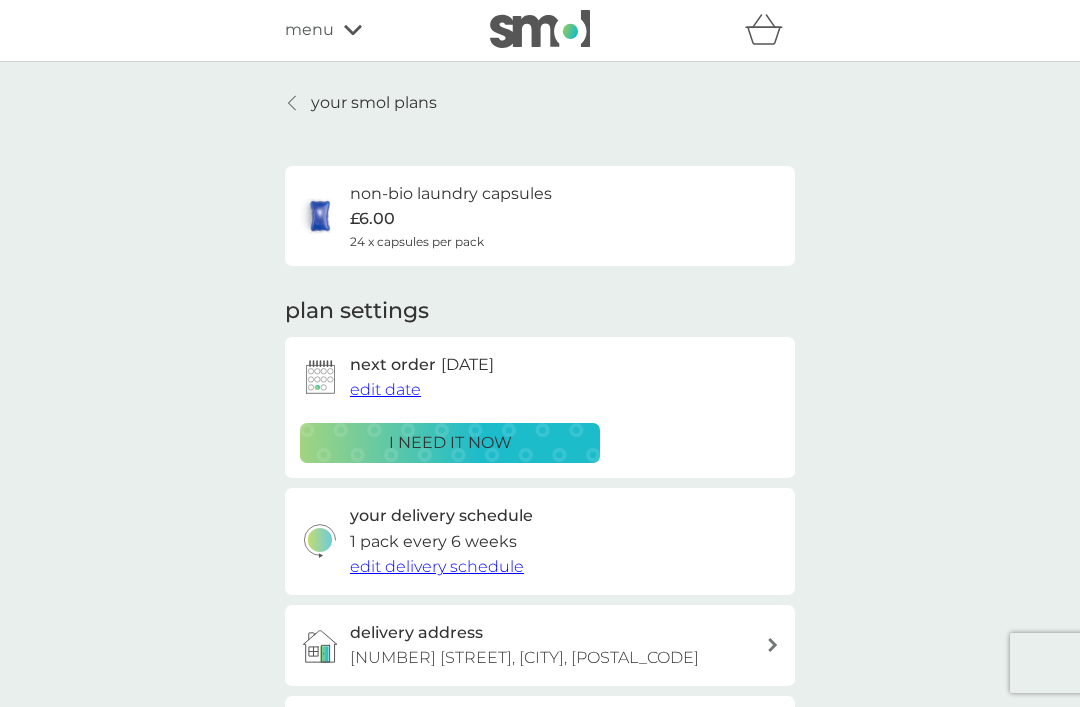 scroll, scrollTop: 0, scrollLeft: 0, axis: both 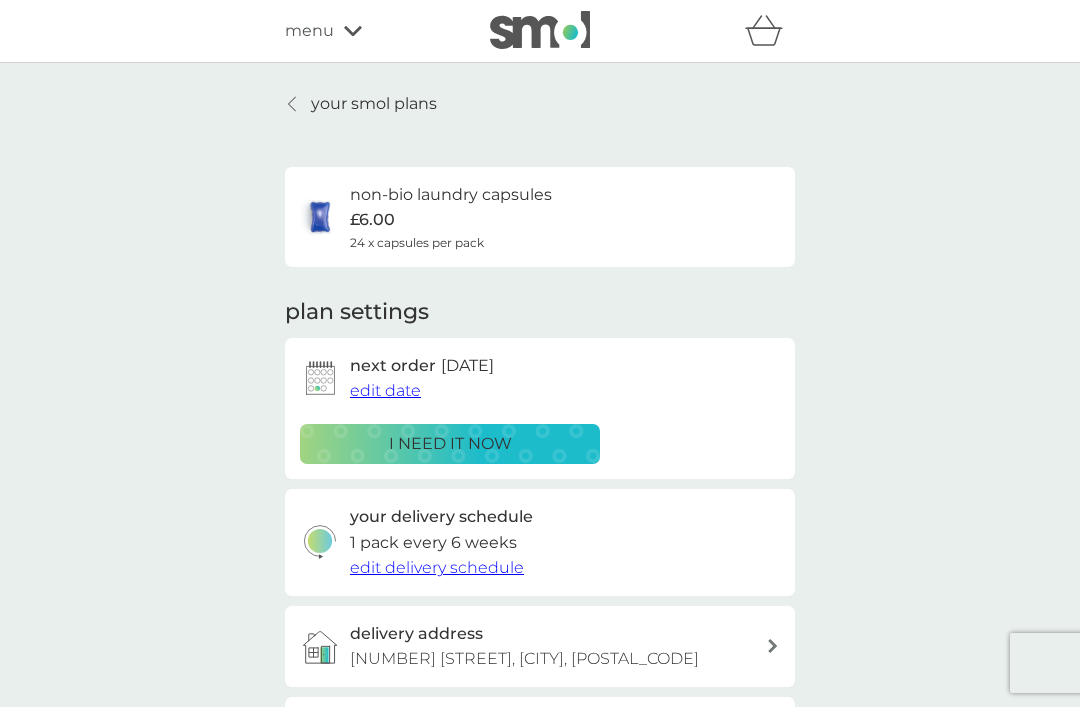 click on "your smol plans" at bounding box center [374, 104] 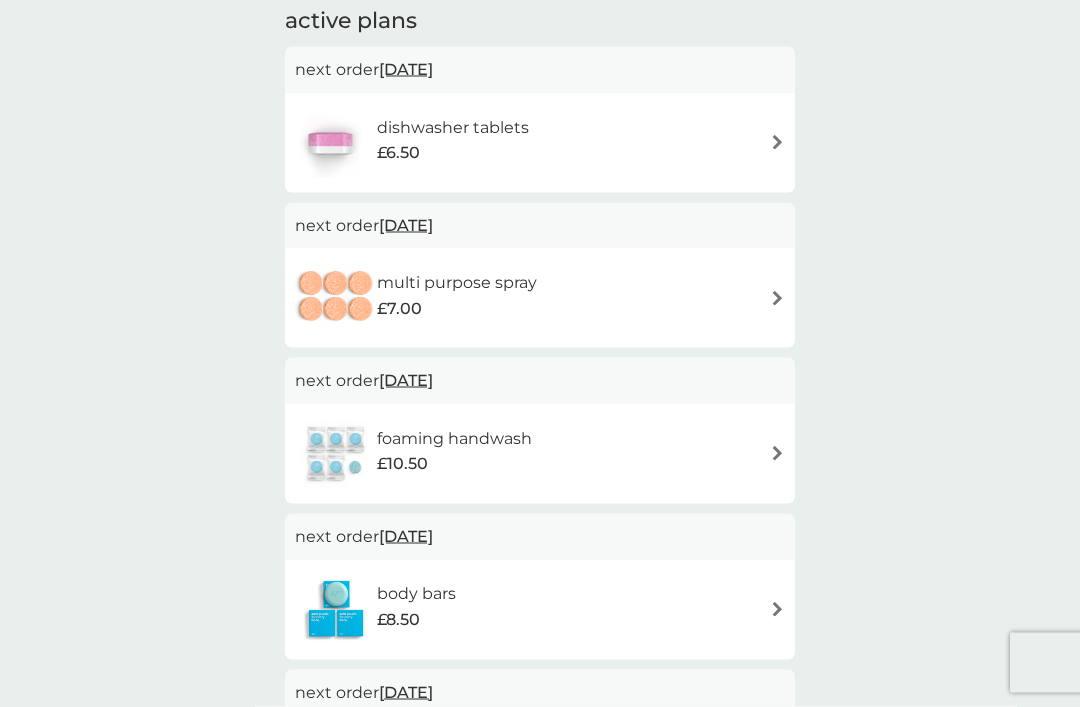 scroll, scrollTop: 341, scrollLeft: 0, axis: vertical 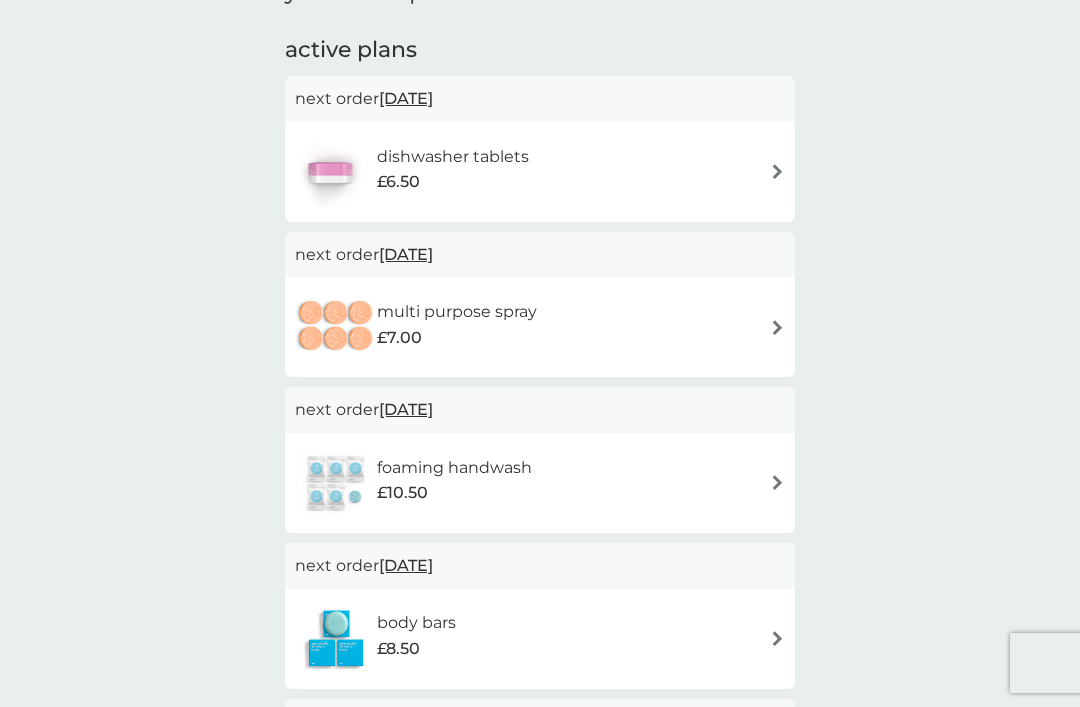 click at bounding box center (777, 482) 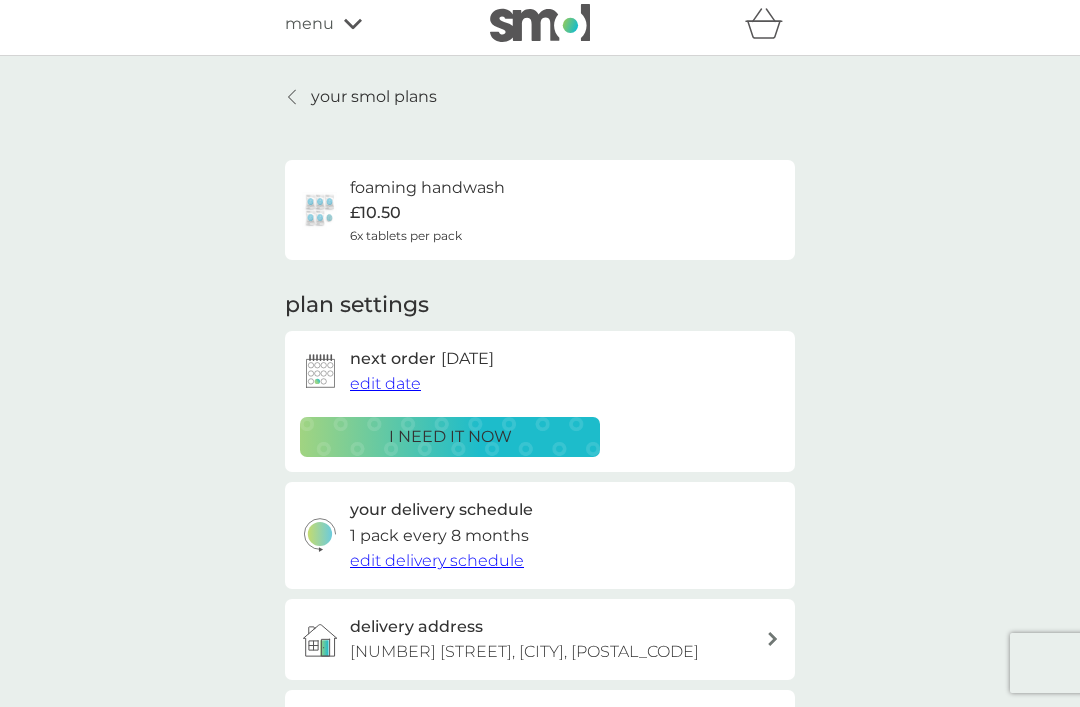 scroll, scrollTop: 0, scrollLeft: 0, axis: both 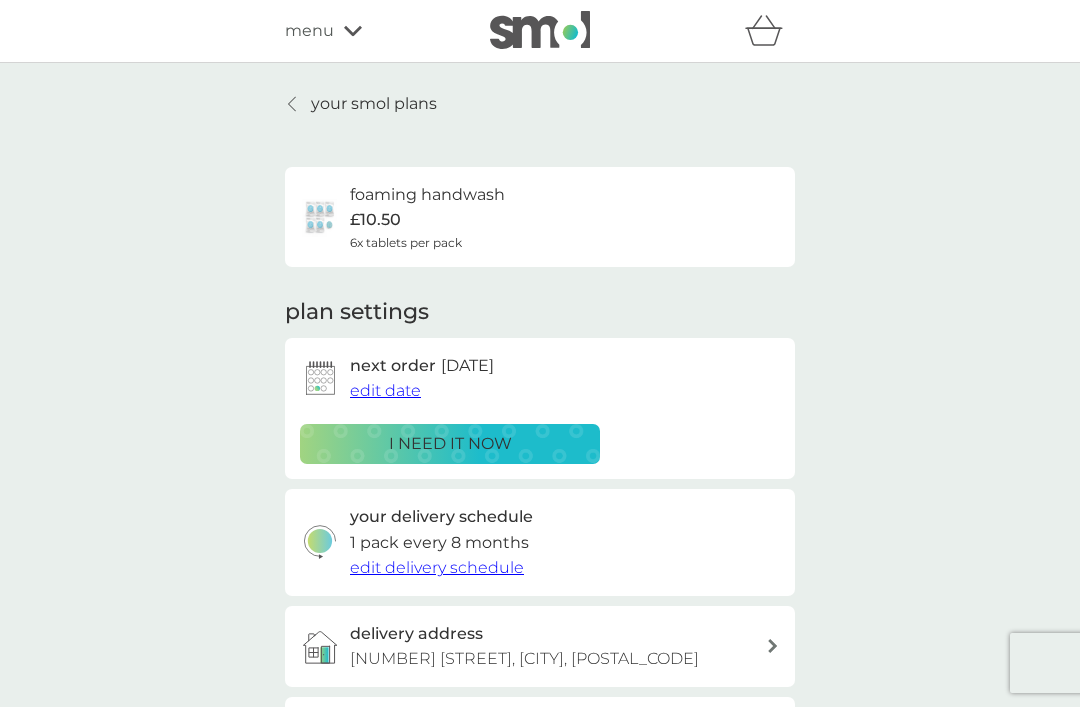 click on "your smol plans" at bounding box center [361, 104] 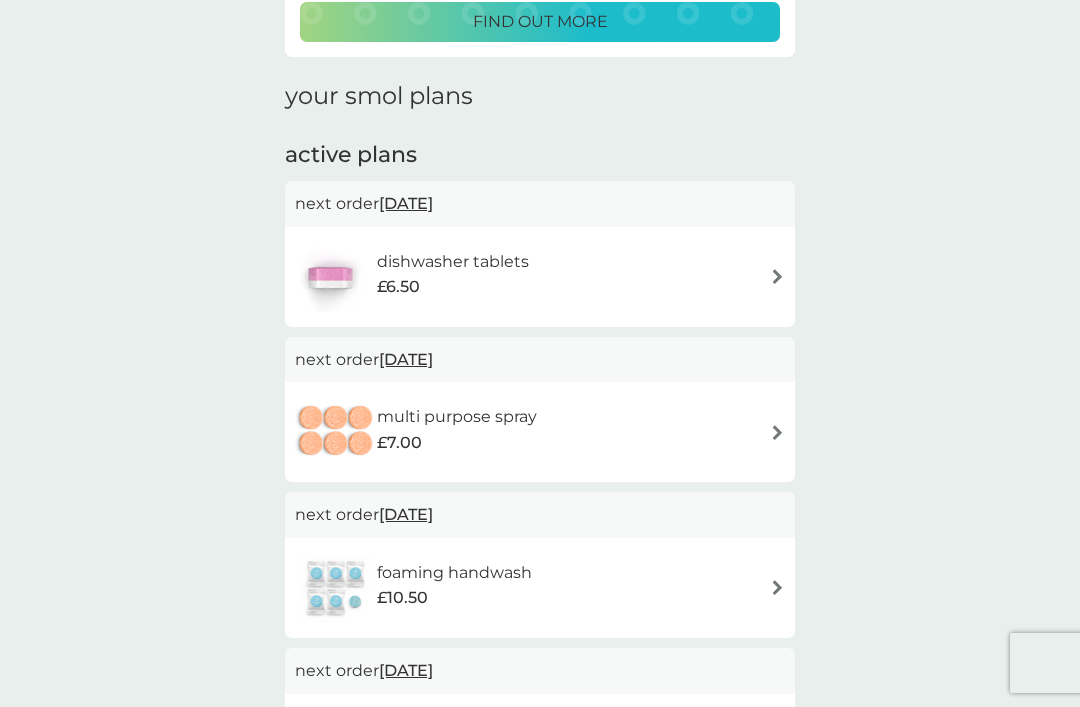 scroll, scrollTop: 235, scrollLeft: 0, axis: vertical 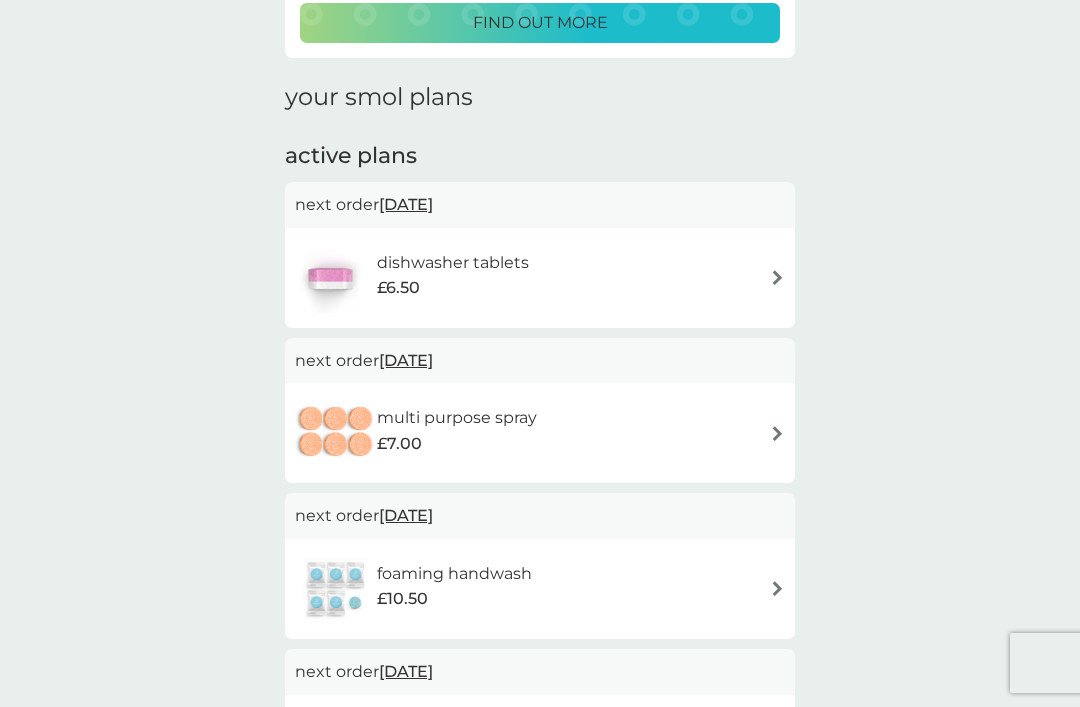 click on "multi purpose spray £7.00" at bounding box center [540, 433] 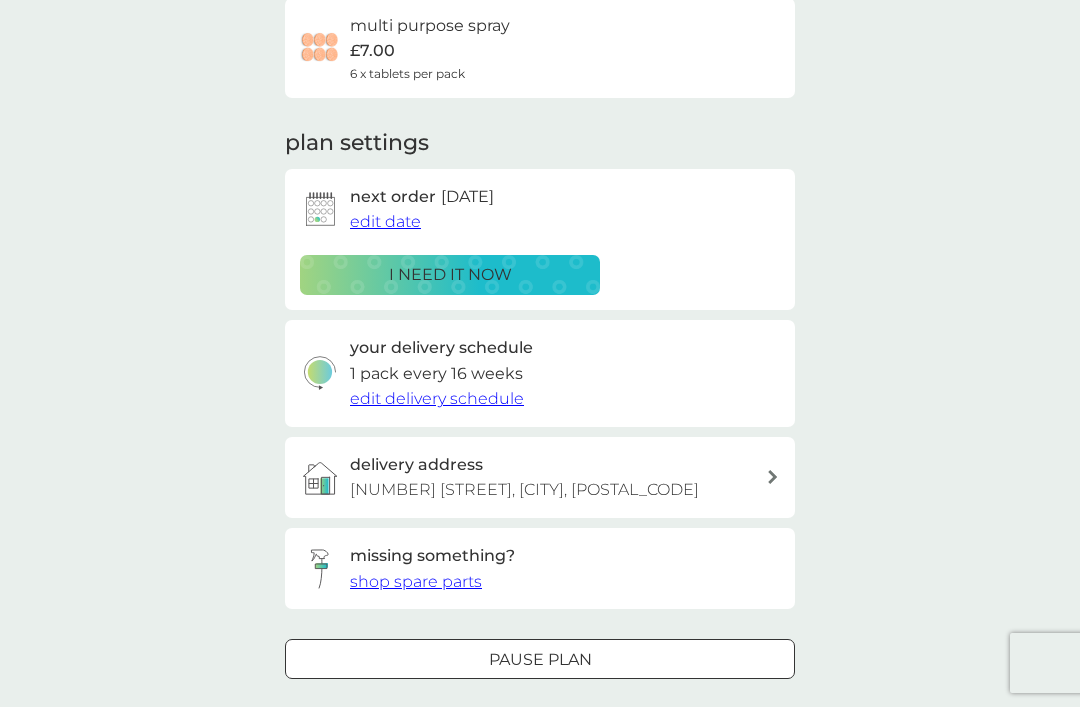 scroll, scrollTop: 177, scrollLeft: 0, axis: vertical 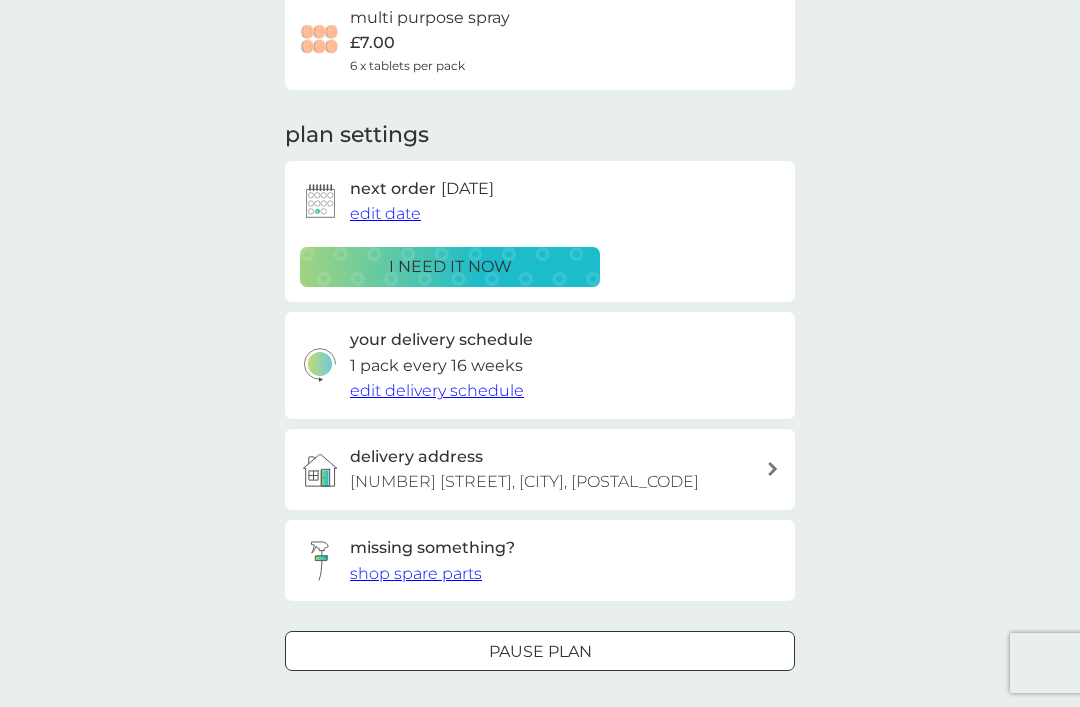 click at bounding box center [540, 651] 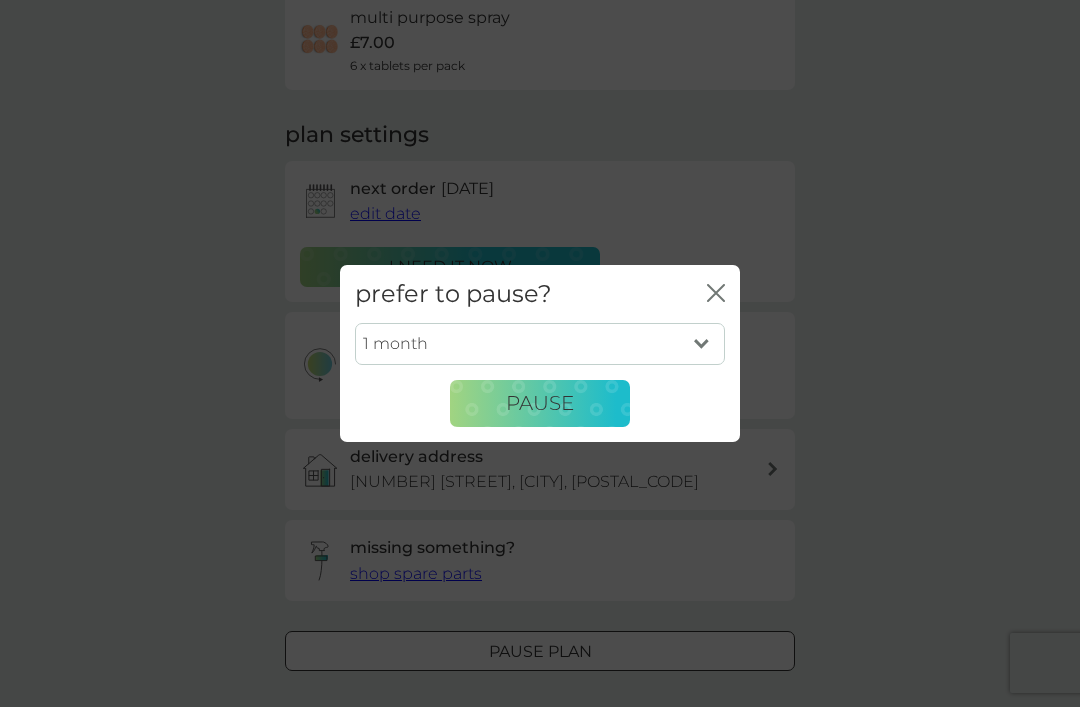 click on "1 month 2 months 3 months 4 months 5 months 6 months" at bounding box center (540, 344) 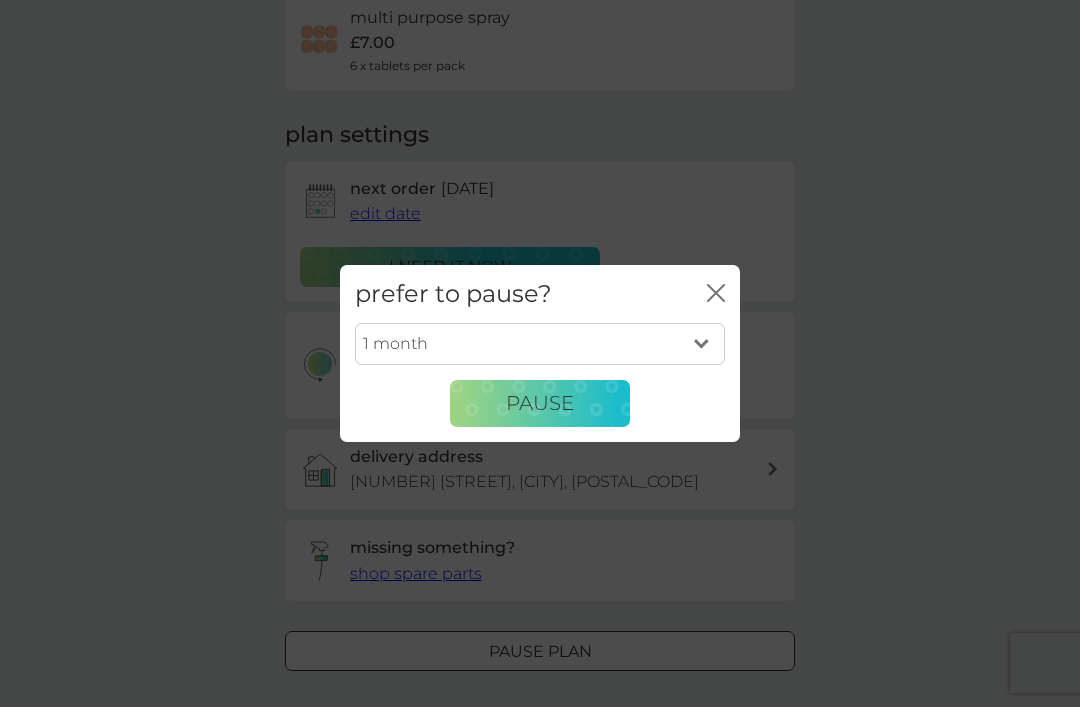 select on "6" 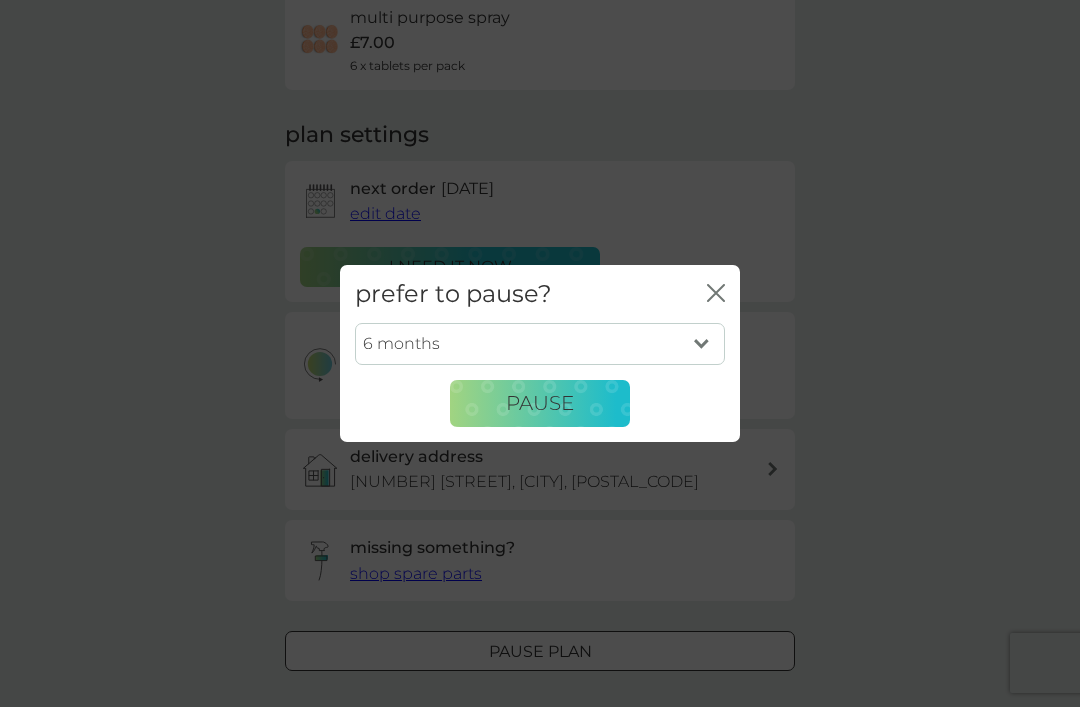 click on "Pause" at bounding box center (540, 404) 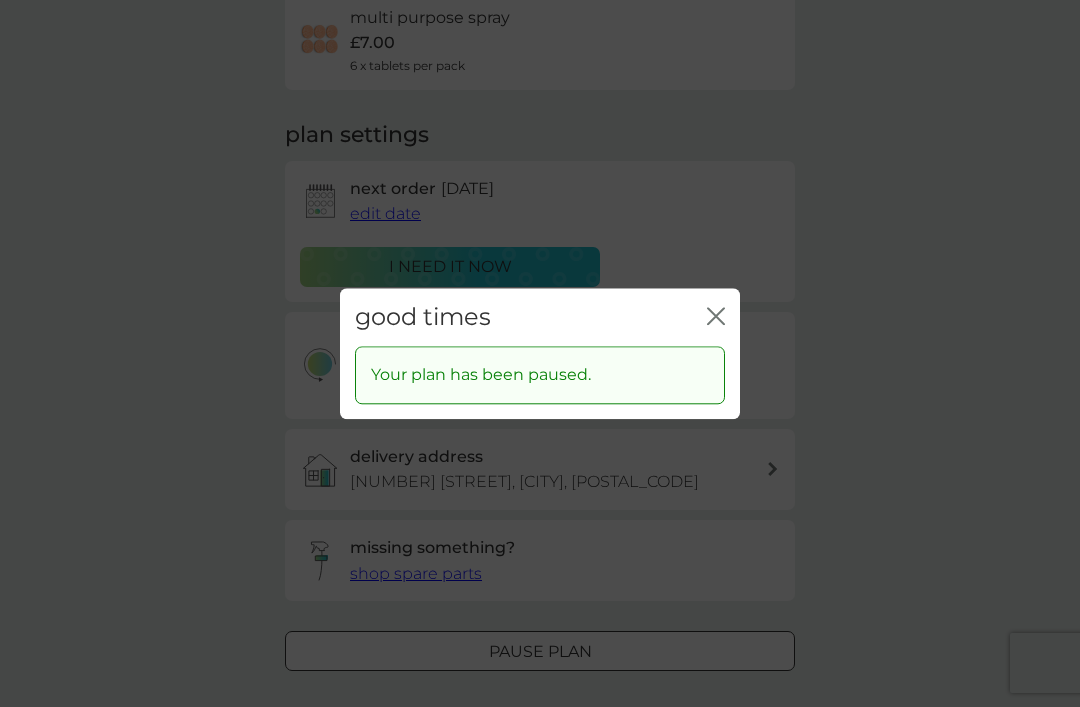 click on "close" 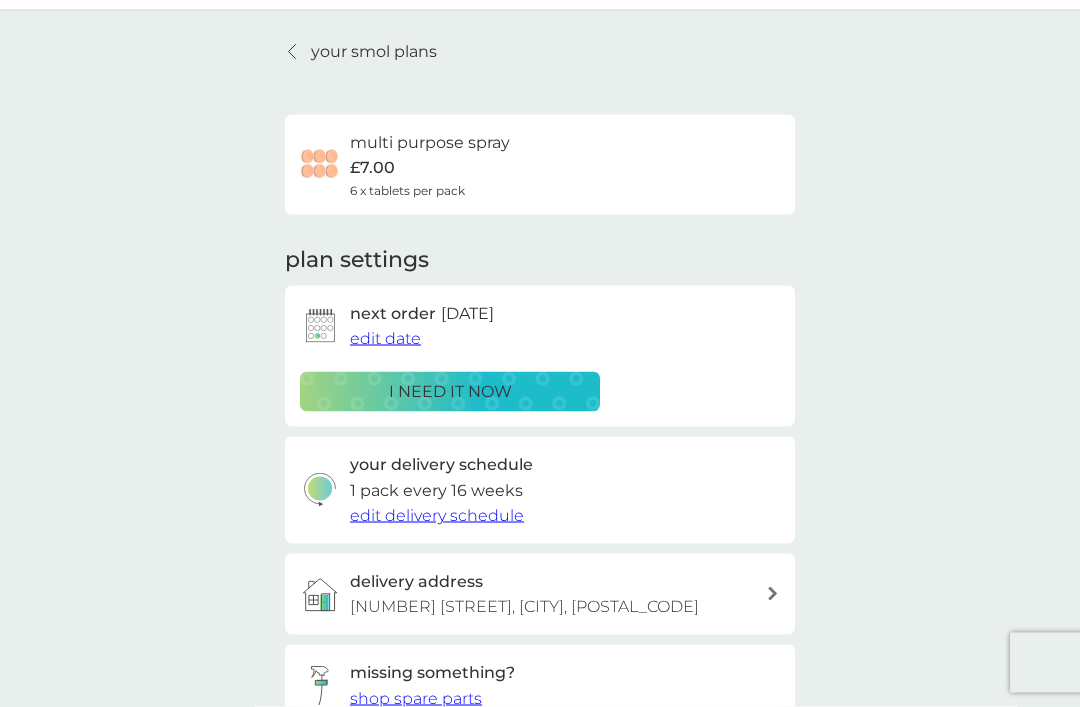 scroll, scrollTop: 0, scrollLeft: 0, axis: both 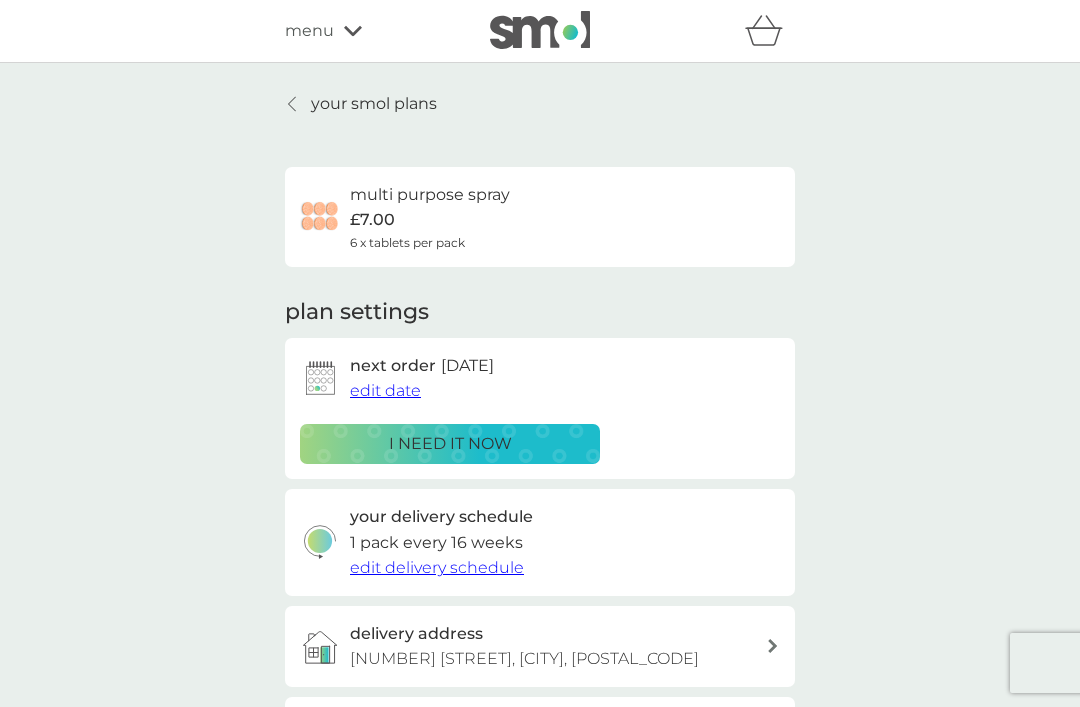 click on "your smol plans" at bounding box center (374, 104) 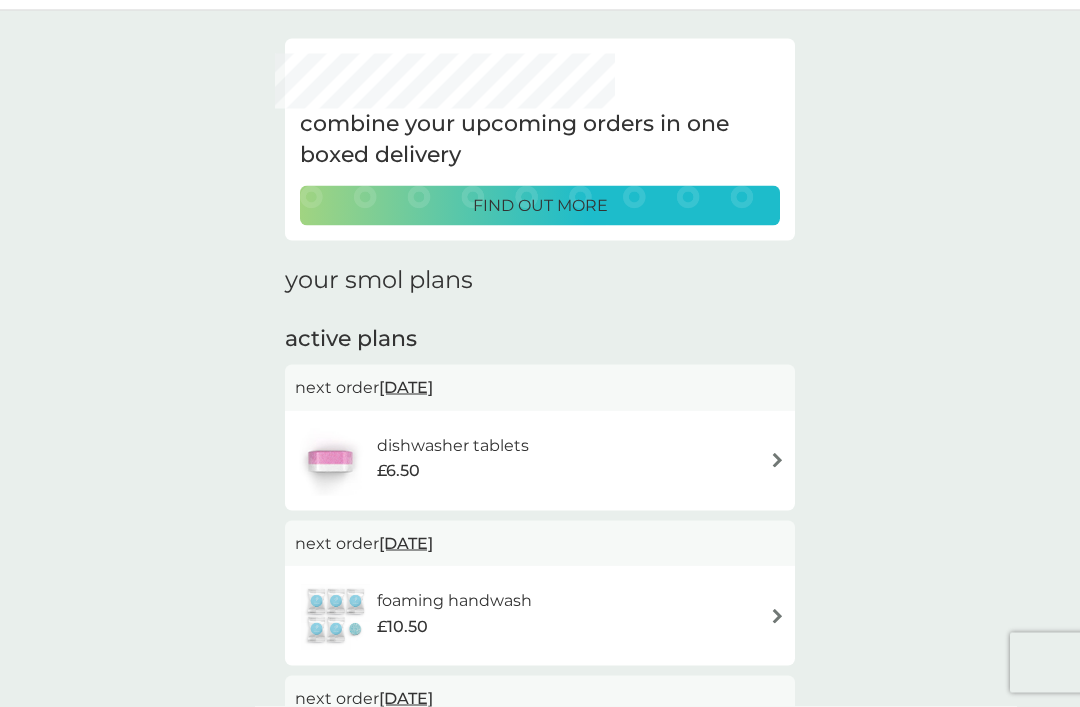 scroll, scrollTop: 0, scrollLeft: 0, axis: both 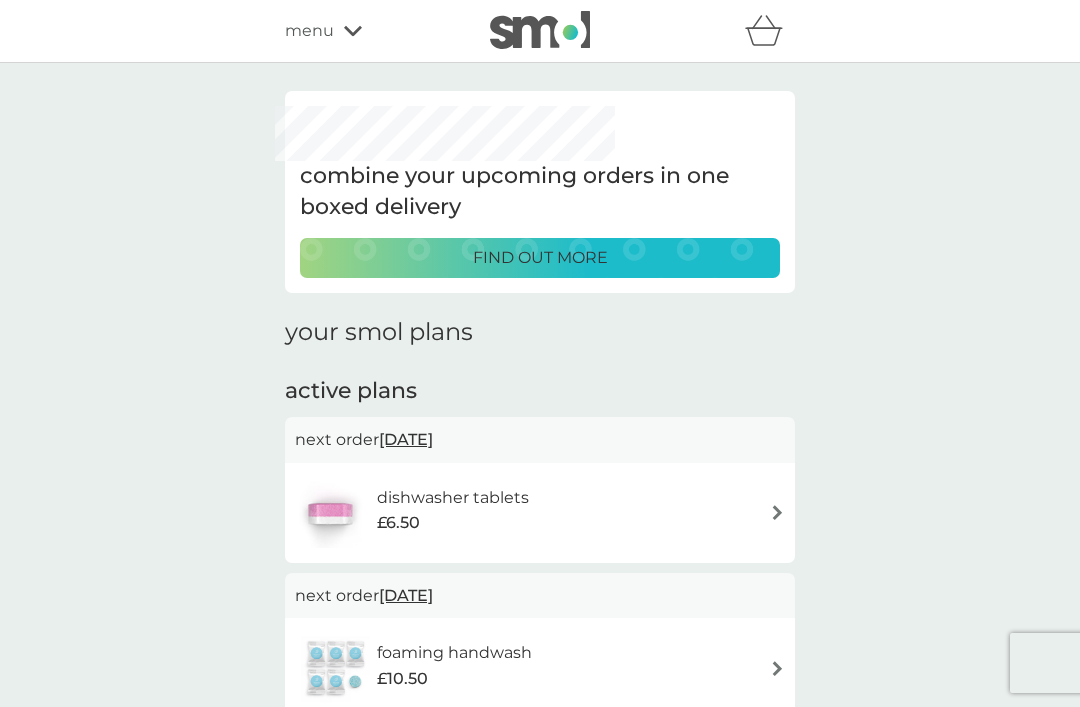 click 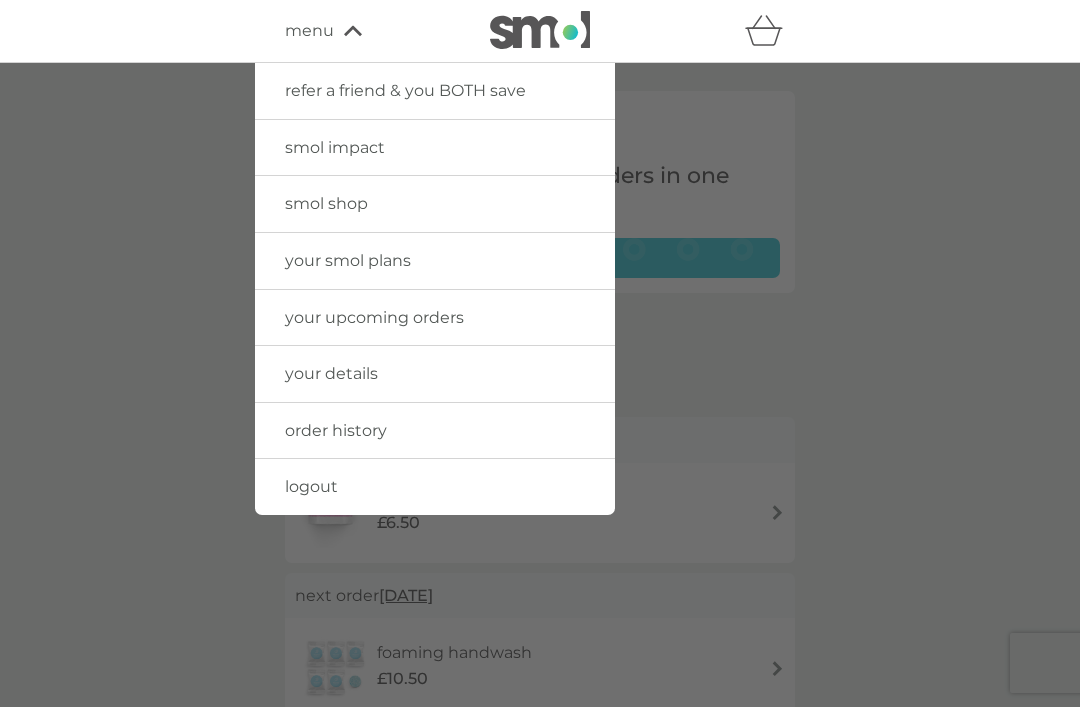 click on "smol shop" at bounding box center (435, 204) 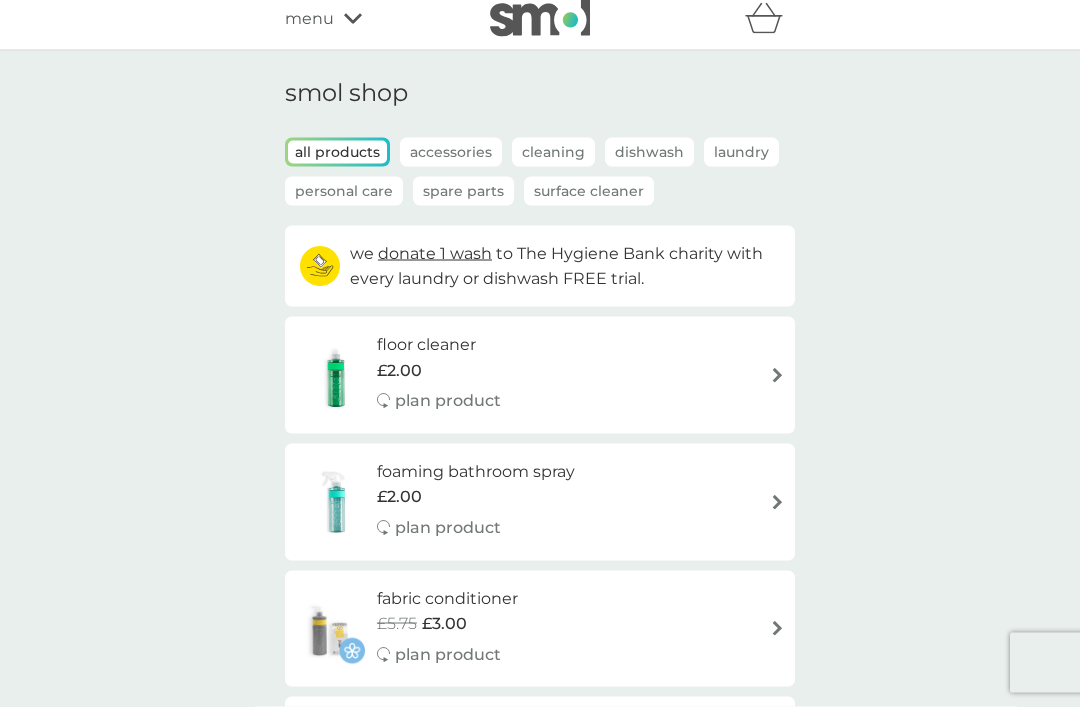 scroll, scrollTop: 0, scrollLeft: 0, axis: both 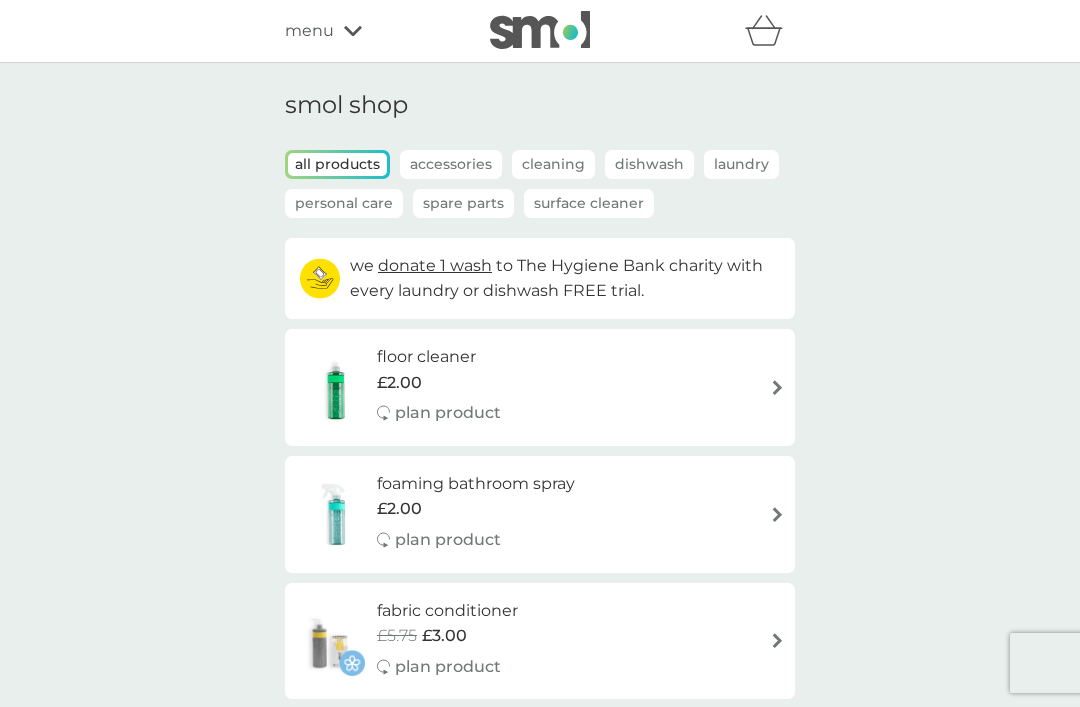click on "Accessories" at bounding box center [451, 164] 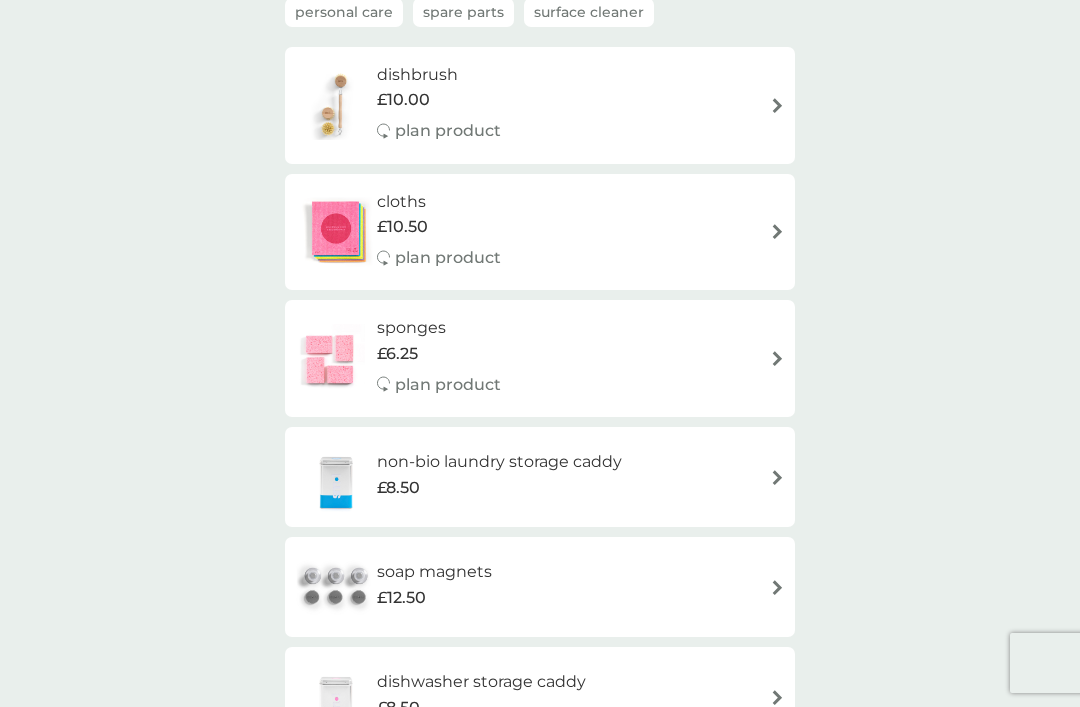 scroll, scrollTop: 0, scrollLeft: 0, axis: both 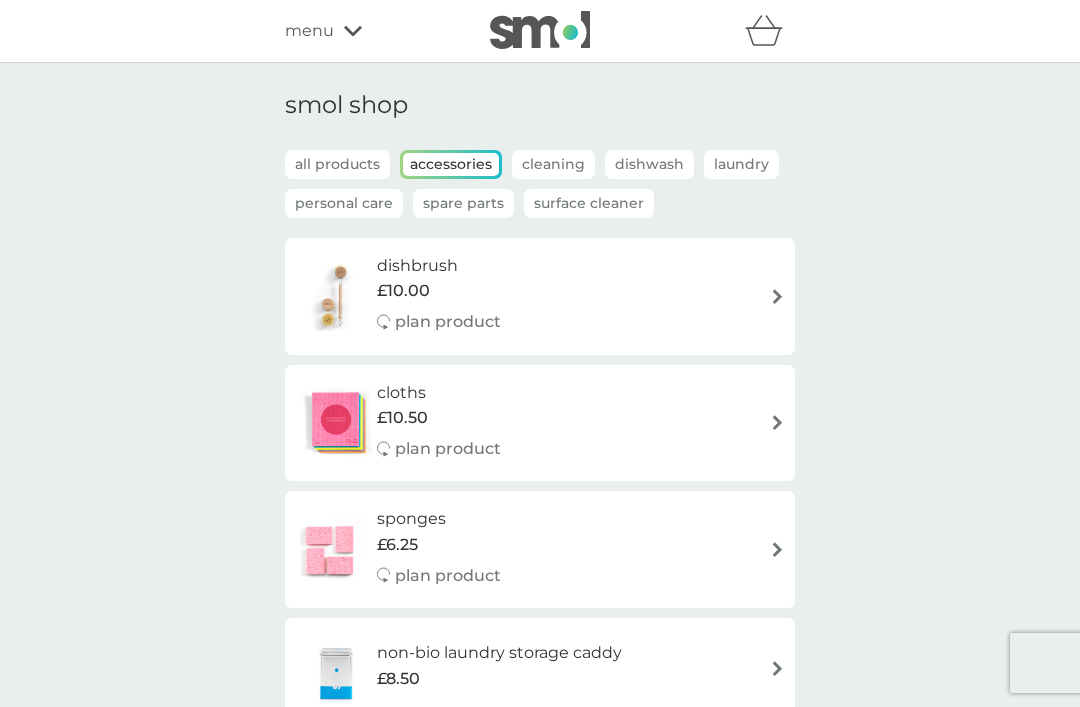 click on "Personal Care" at bounding box center (344, 203) 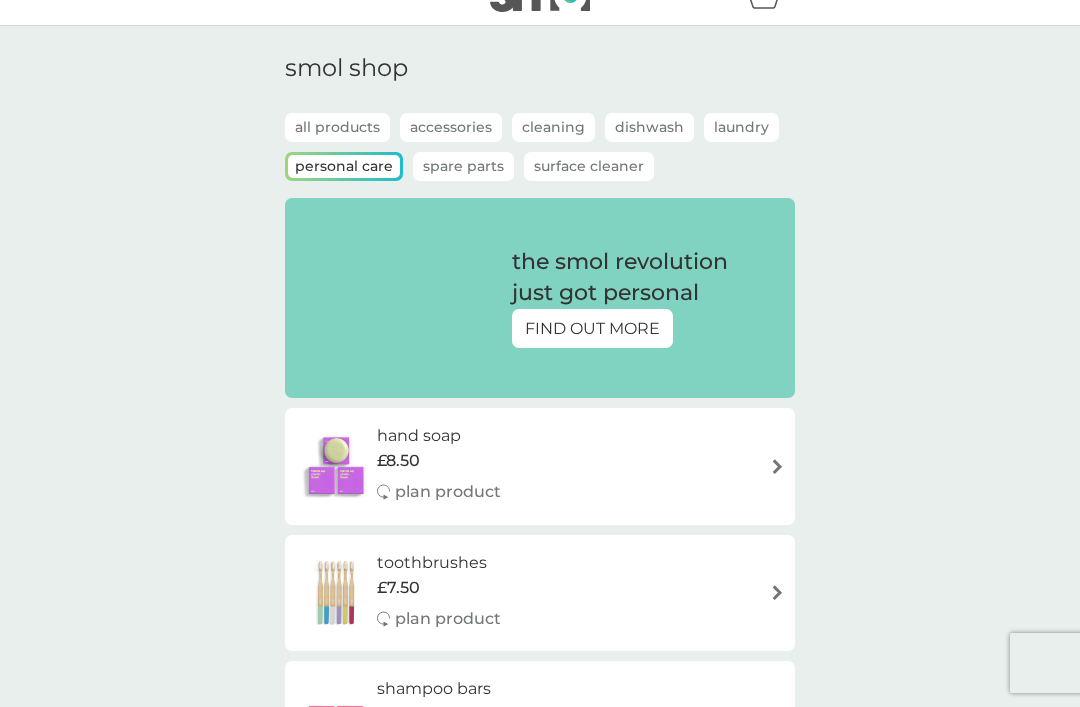 scroll, scrollTop: 0, scrollLeft: 0, axis: both 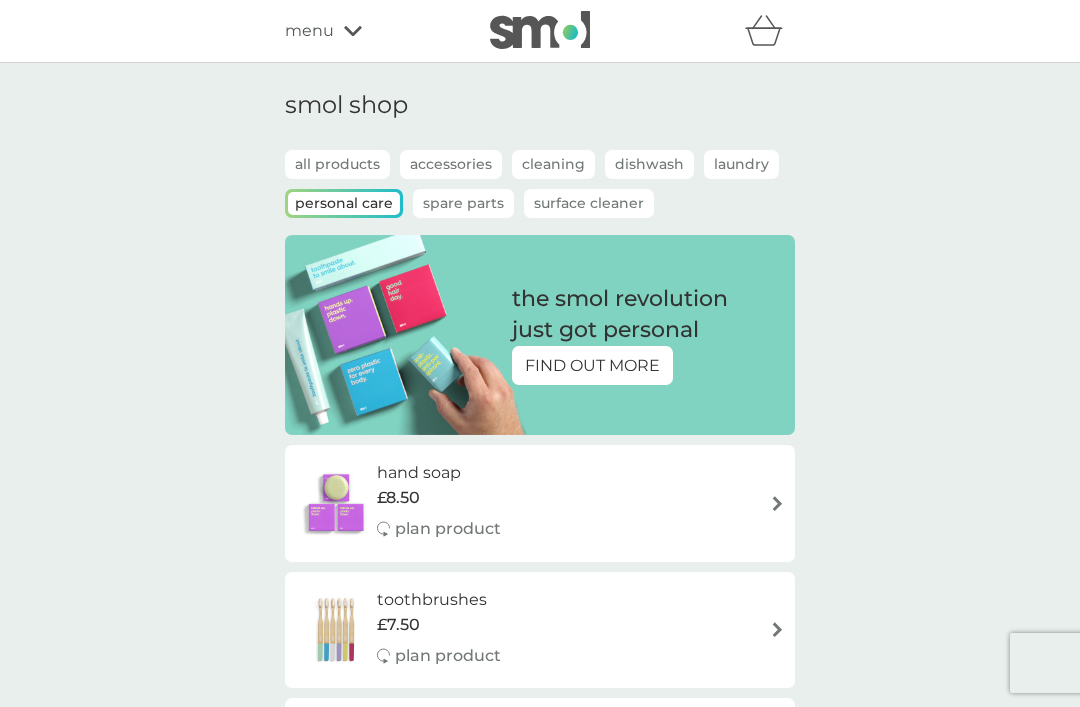 click on "menu" at bounding box center [370, 31] 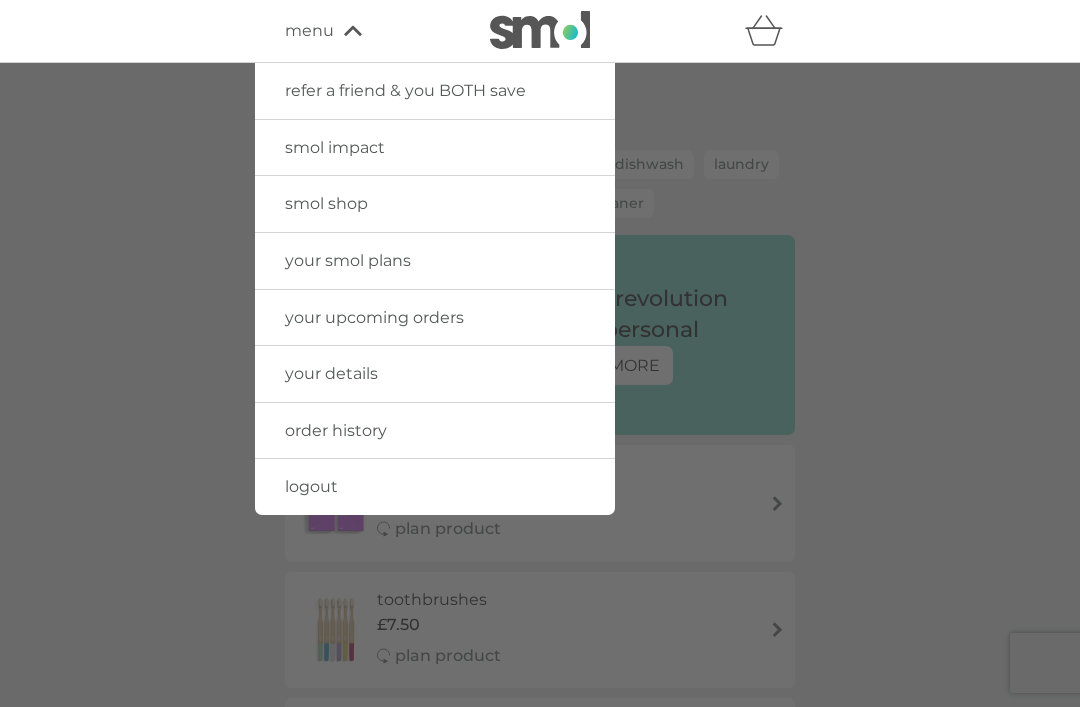 click on "logout" at bounding box center (435, 487) 